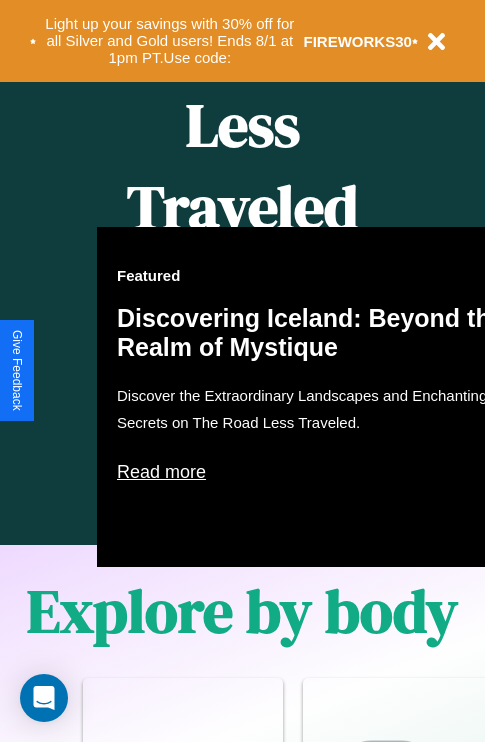 scroll, scrollTop: 1285, scrollLeft: 0, axis: vertical 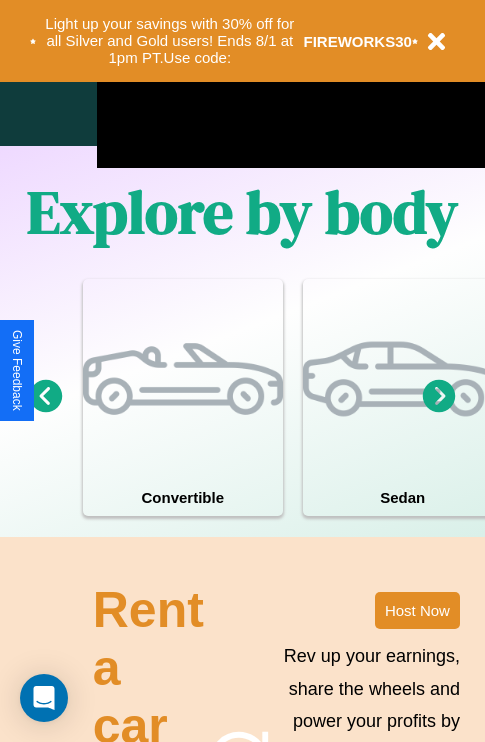 click 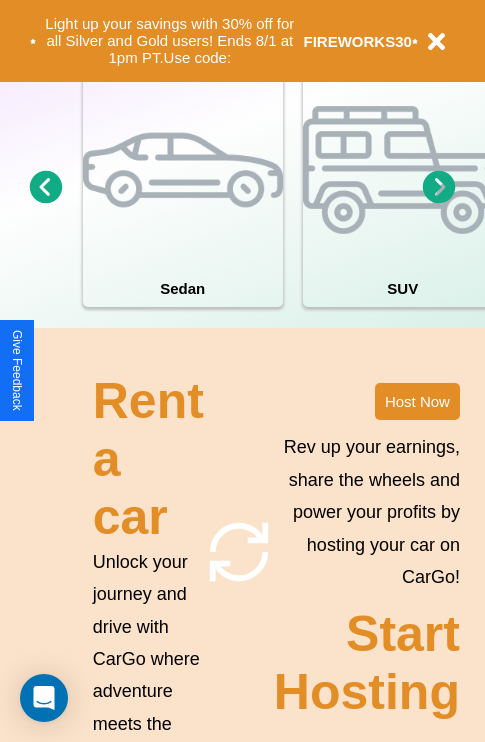 scroll, scrollTop: 1558, scrollLeft: 0, axis: vertical 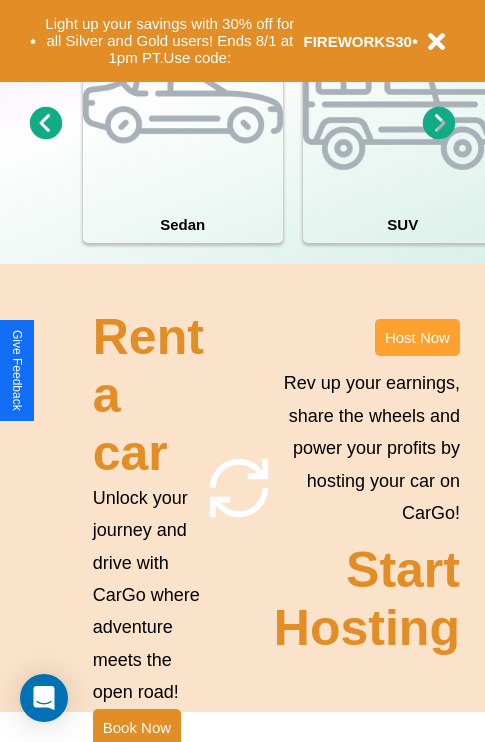 click on "Host Now" at bounding box center (417, 337) 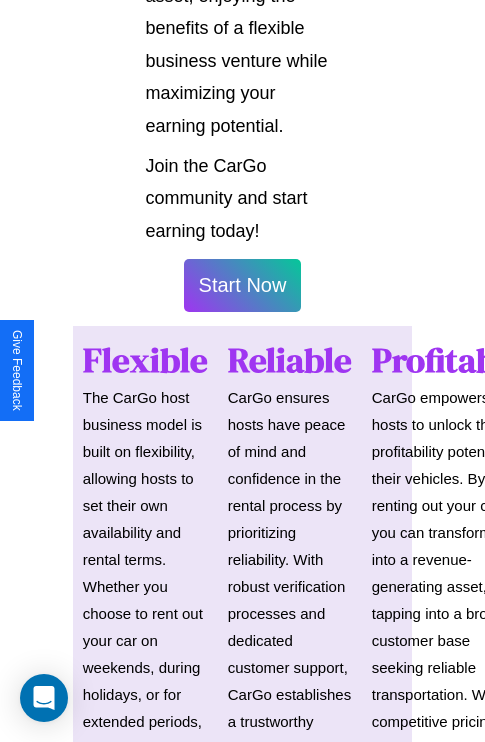 scroll, scrollTop: 3255, scrollLeft: 0, axis: vertical 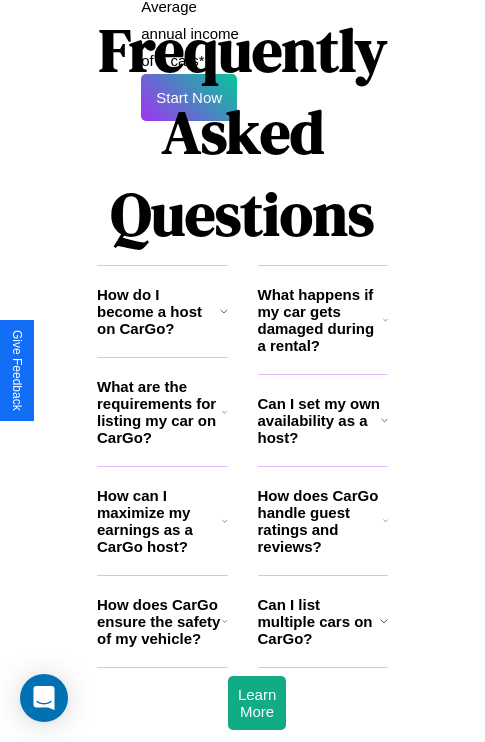 click on "Can I list multiple cars on CarGo?" at bounding box center [319, 621] 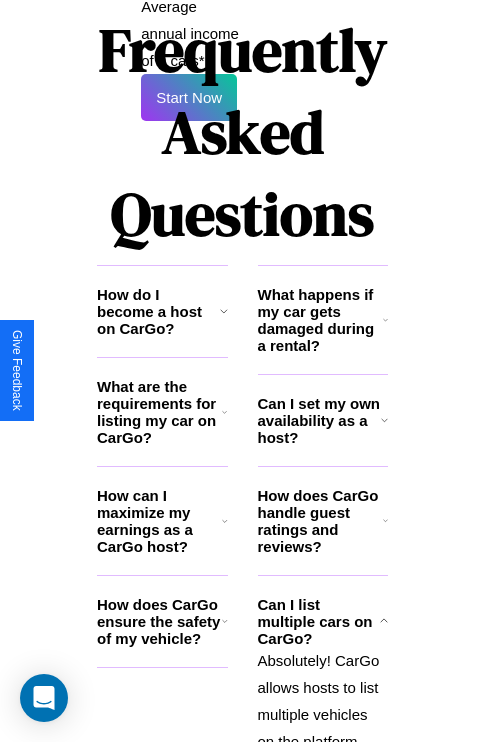 click 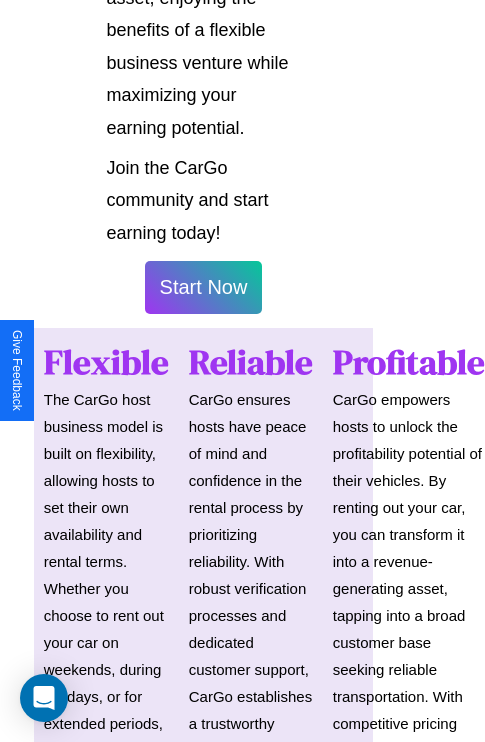 scroll, scrollTop: 1417, scrollLeft: 39, axis: both 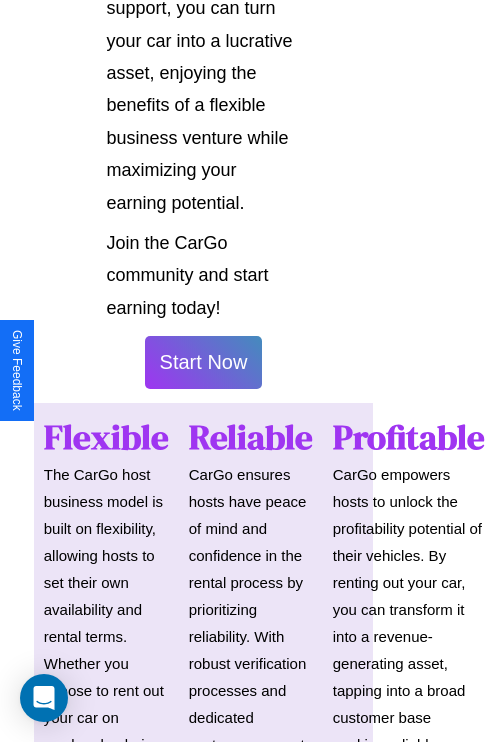 click on "Start Now" at bounding box center [204, 362] 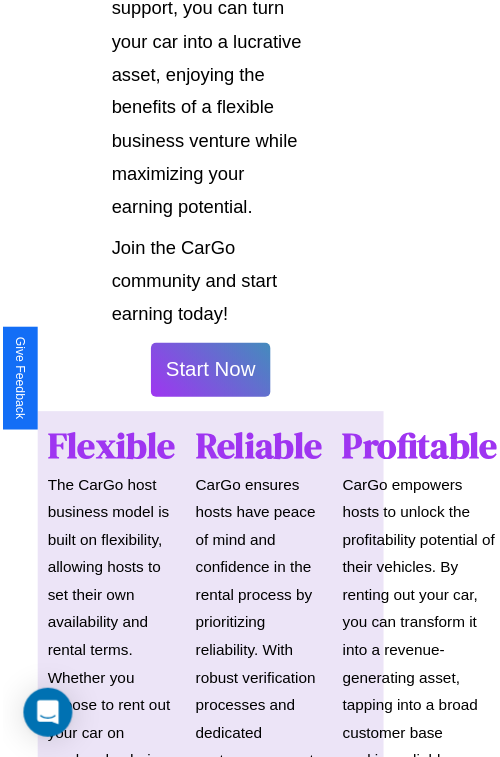 scroll, scrollTop: 1417, scrollLeft: 34, axis: both 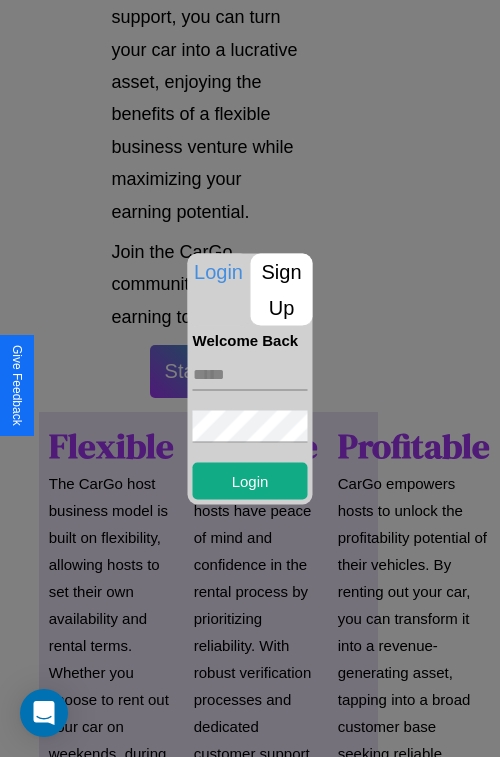 click at bounding box center (250, 374) 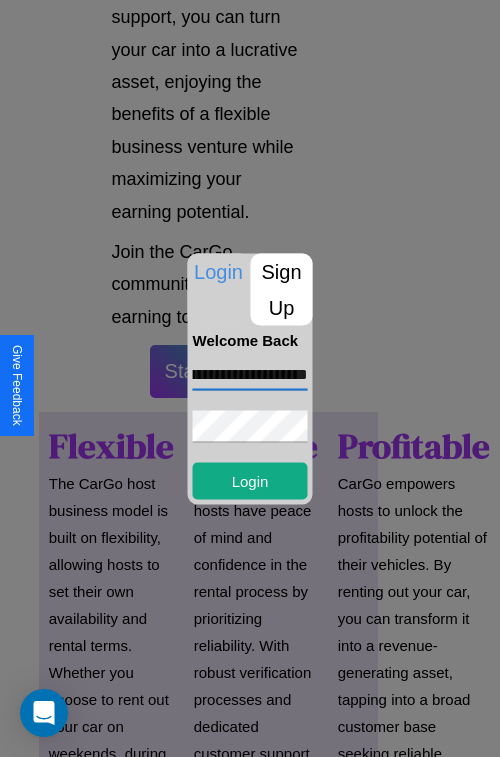 scroll, scrollTop: 0, scrollLeft: 83, axis: horizontal 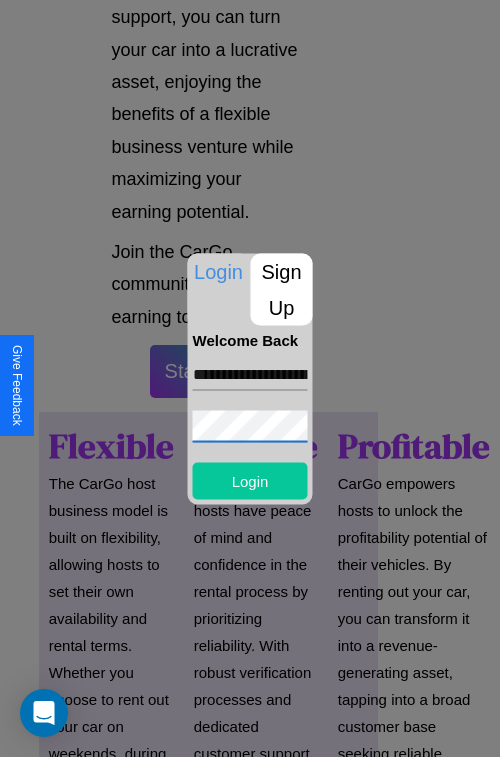 click on "Login" at bounding box center (250, 480) 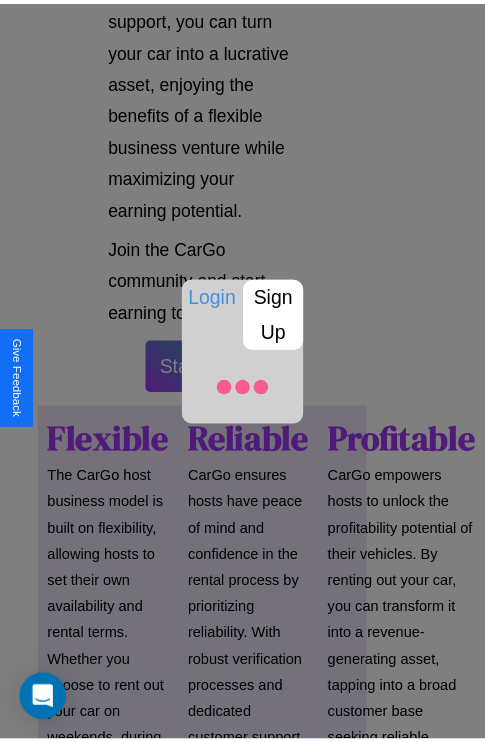 scroll, scrollTop: 1419, scrollLeft: 34, axis: both 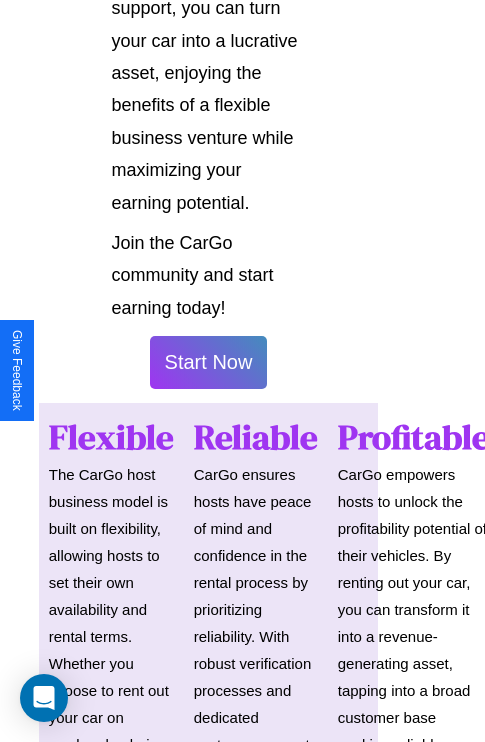 click on "Start Now" at bounding box center (209, 362) 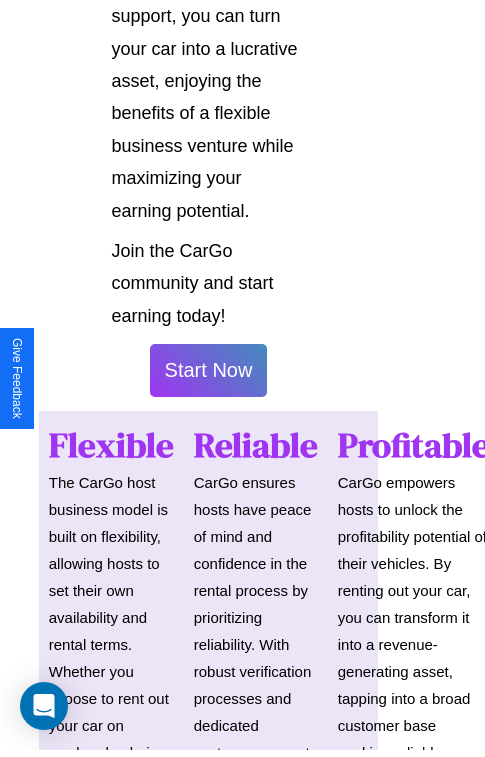 scroll, scrollTop: 0, scrollLeft: 0, axis: both 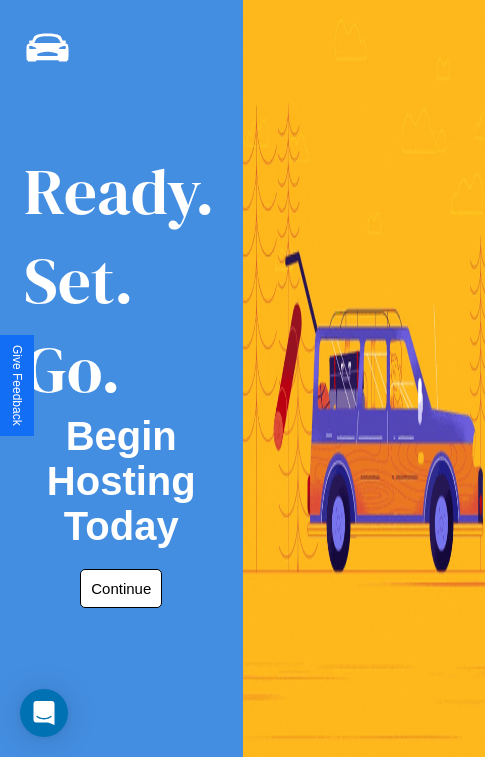 click on "Continue" at bounding box center [121, 588] 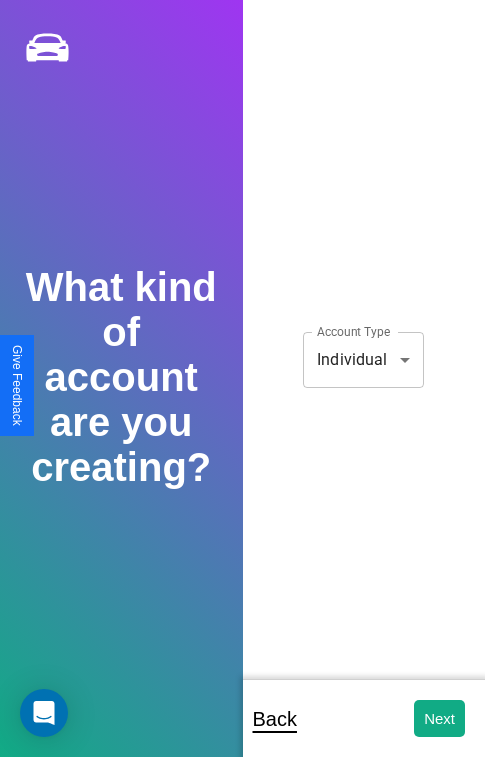 click on "CarGo What kind of account are you creating? Account Type Individual [ADDRESS] Account Type Back Next Support ID: [SUPPORT_ID] Give Feedback" at bounding box center (242, 392) 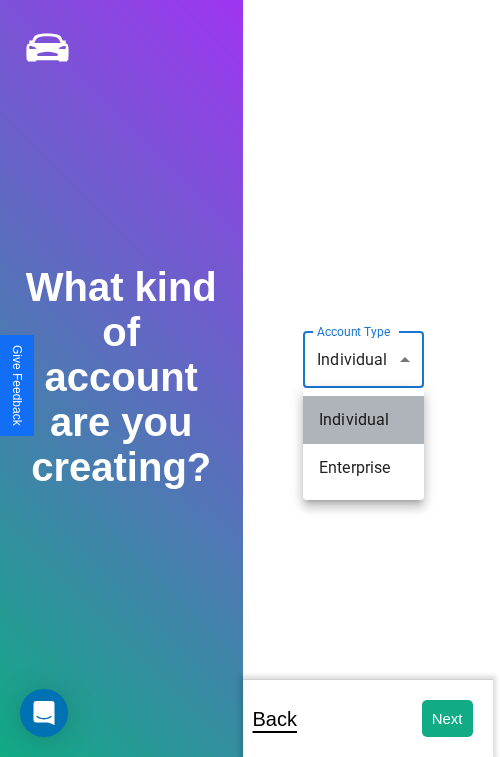 click on "Individual" at bounding box center [363, 420] 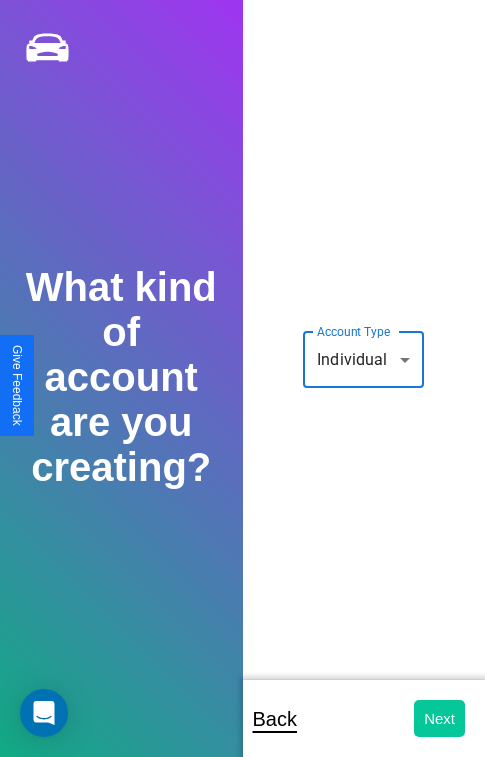 click on "Next" at bounding box center (439, 718) 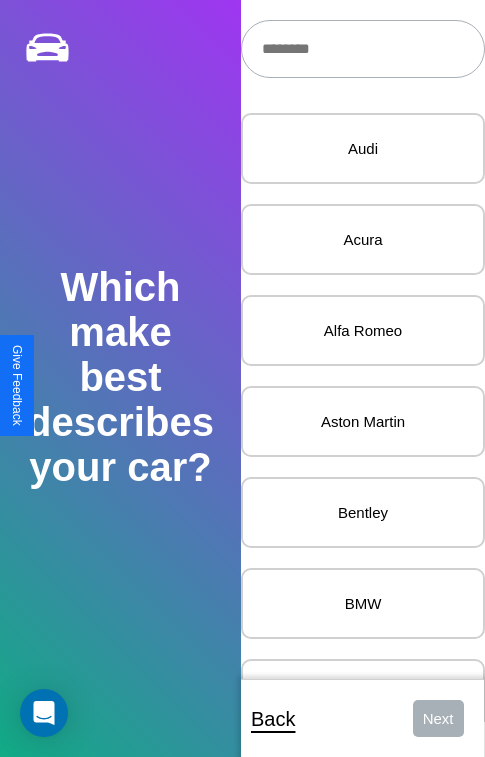 scroll, scrollTop: 24, scrollLeft: 0, axis: vertical 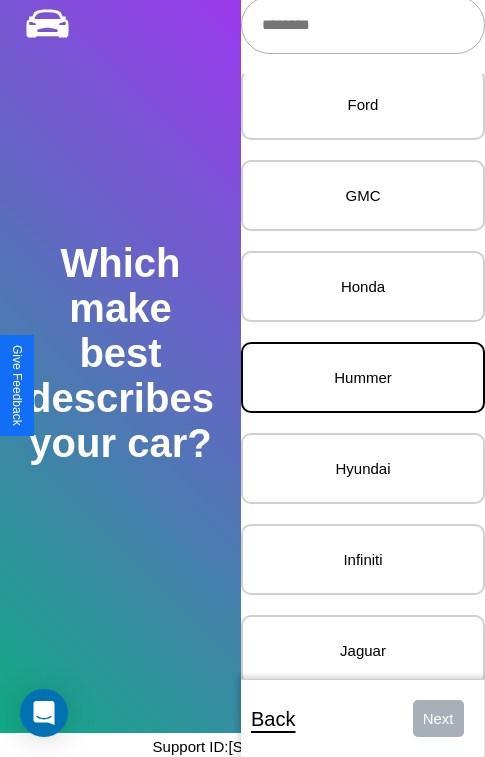 click on "Hummer" at bounding box center (363, 377) 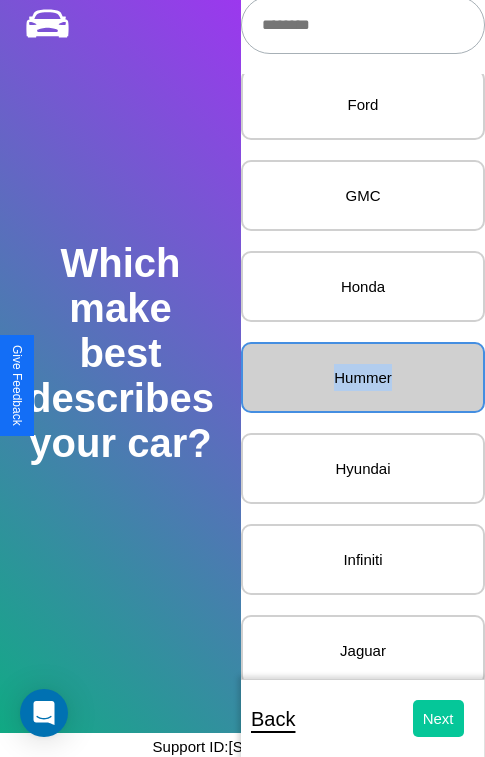 click on "Next" at bounding box center (438, 718) 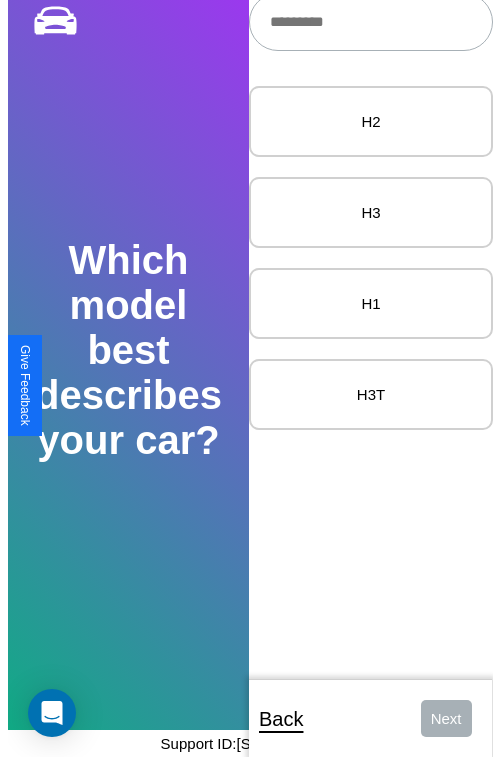 scroll, scrollTop: 0, scrollLeft: 0, axis: both 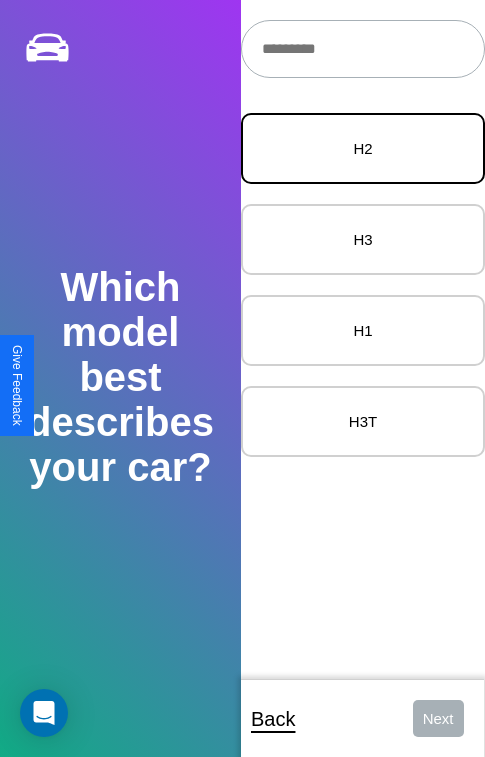 click on "H2" at bounding box center [363, 148] 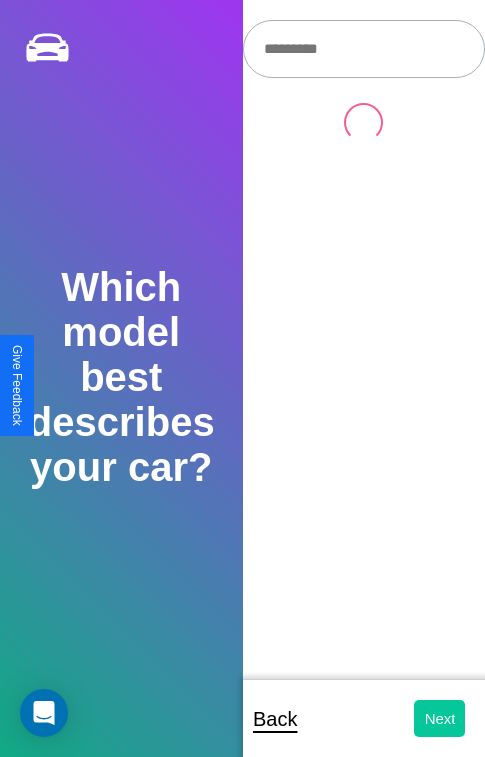 click on "Next" at bounding box center [439, 718] 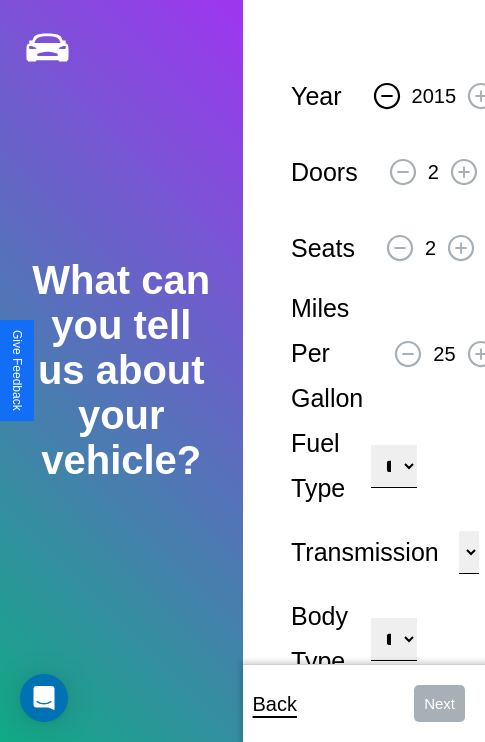 click 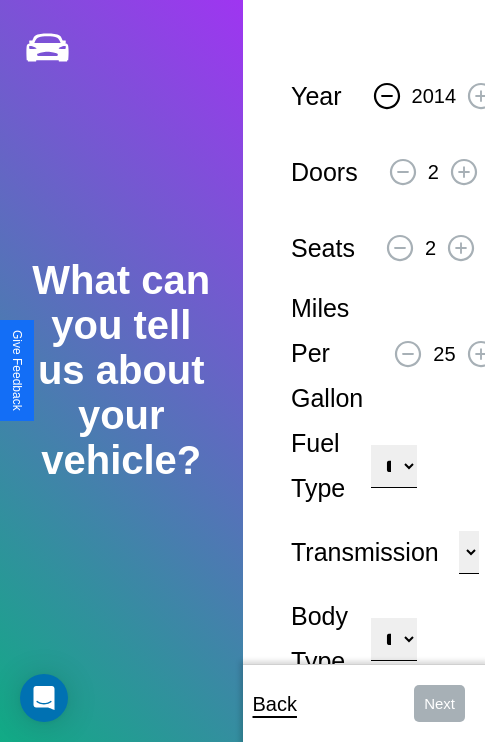 click on "**********" at bounding box center [393, 466] 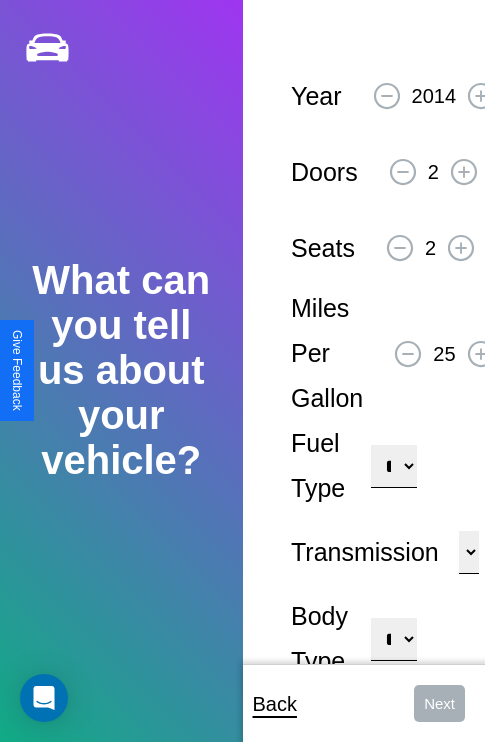 select on "***" 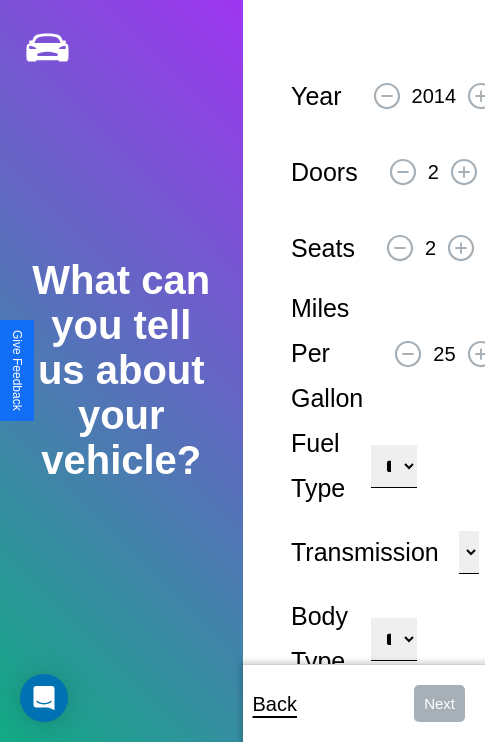 click on "****** ********* ******" at bounding box center (469, 552) 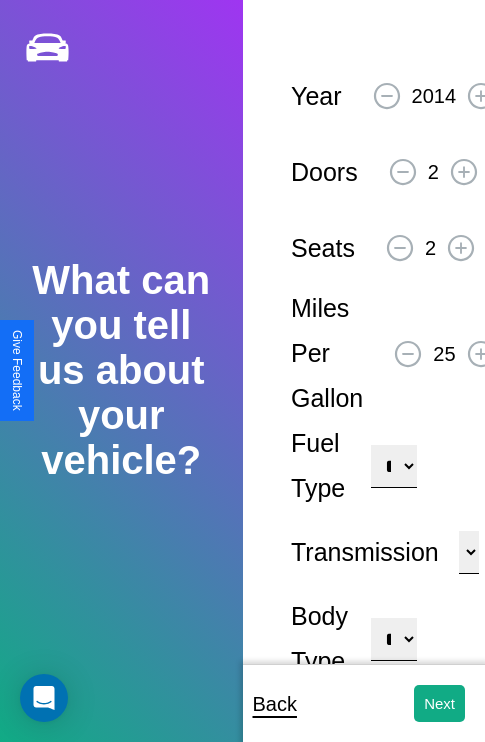 click on "**********" at bounding box center (393, 639) 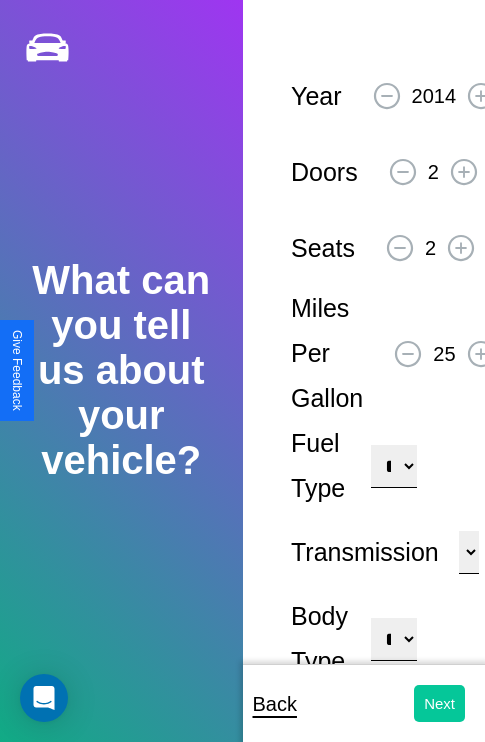 click on "Next" at bounding box center (439, 703) 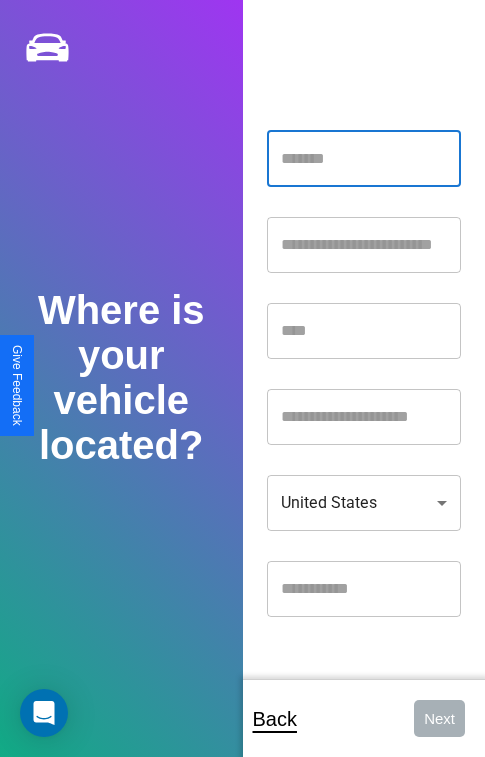 click at bounding box center (364, 159) 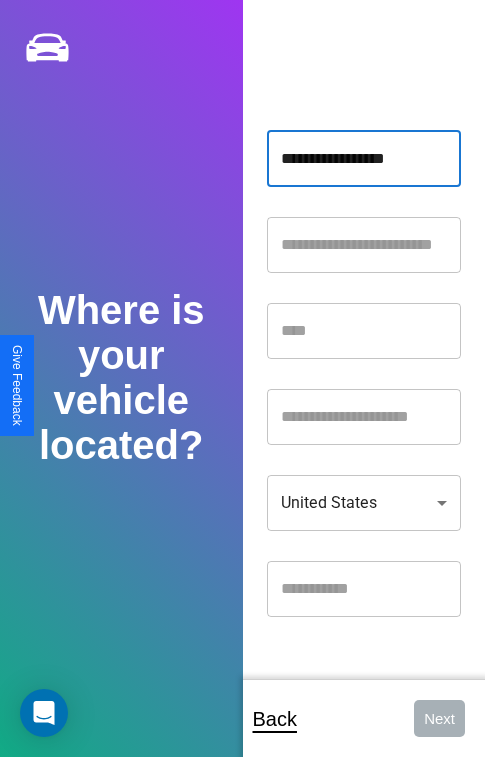 type on "**********" 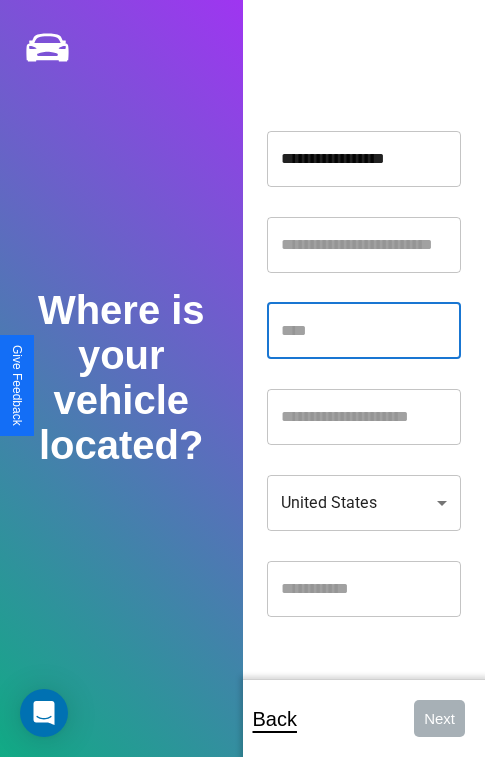 click at bounding box center (364, 331) 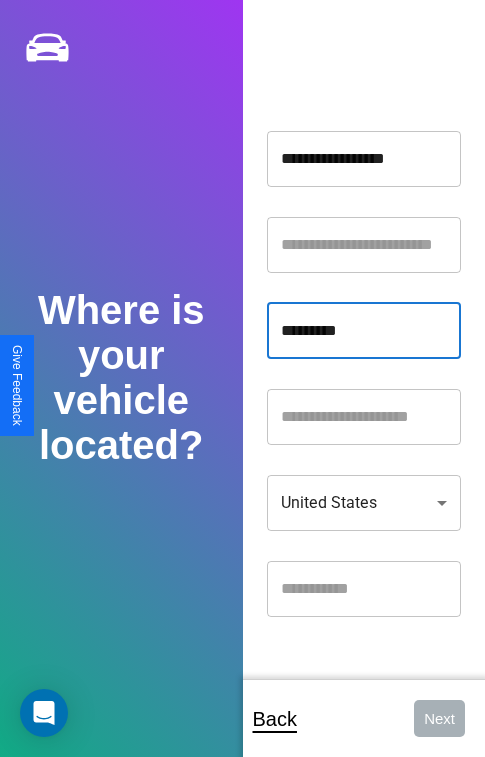 type on "*********" 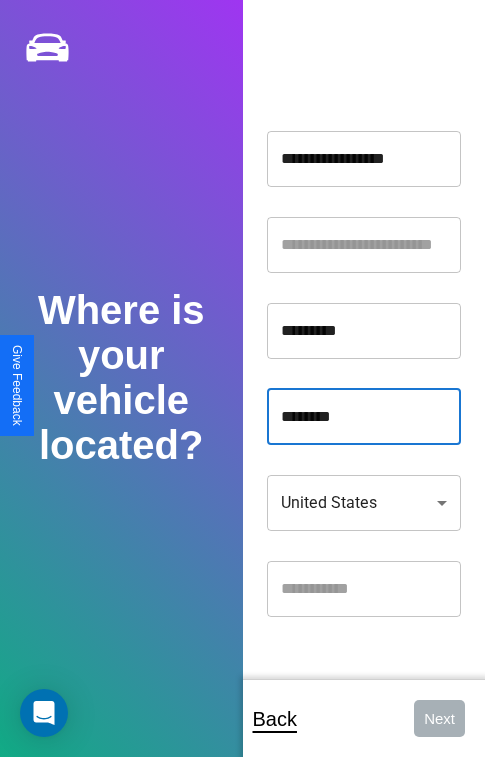type on "********" 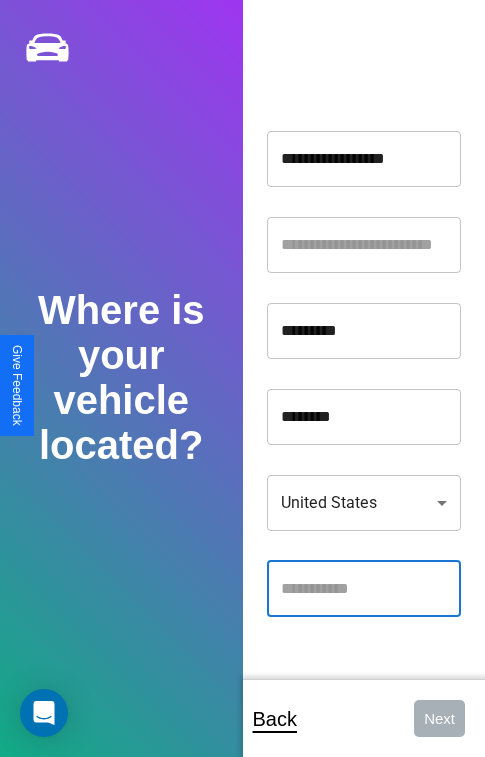 click at bounding box center (364, 589) 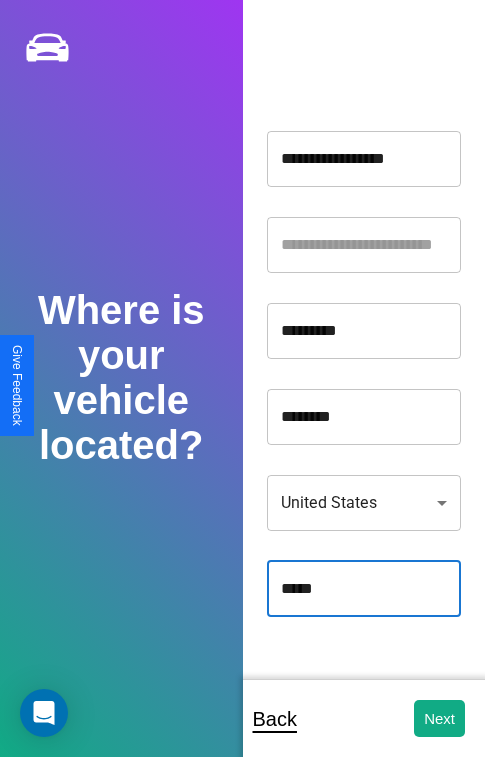 type on "*****" 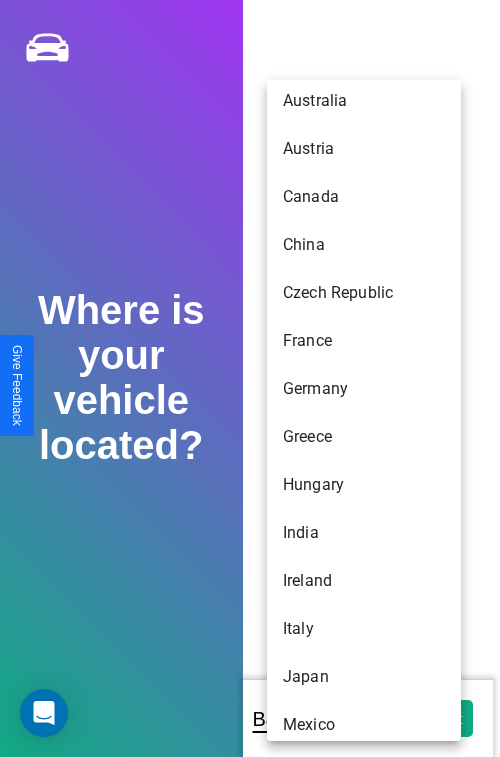 click on "Australia" at bounding box center [364, 101] 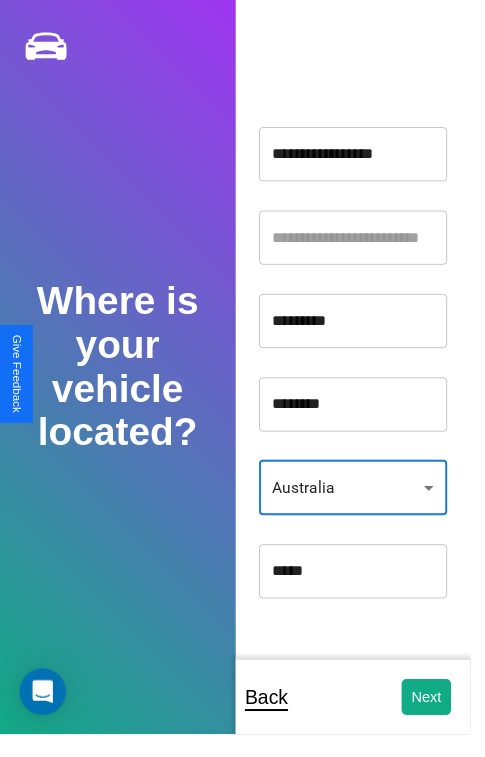 scroll, scrollTop: 56, scrollLeft: 0, axis: vertical 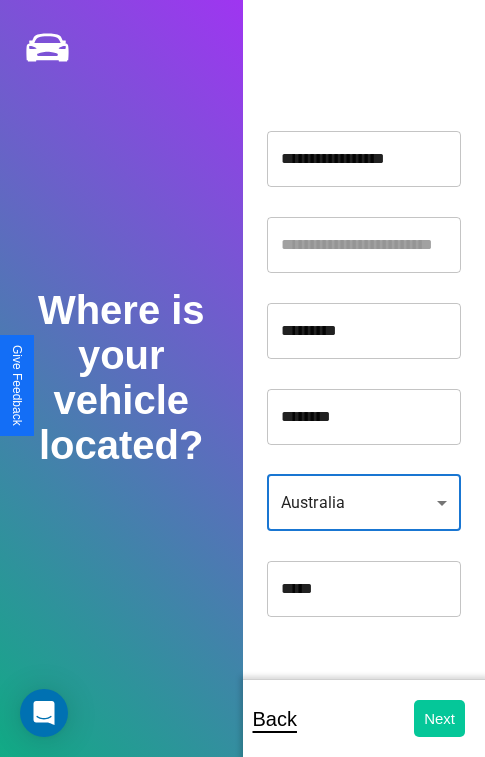 click on "Next" at bounding box center [439, 718] 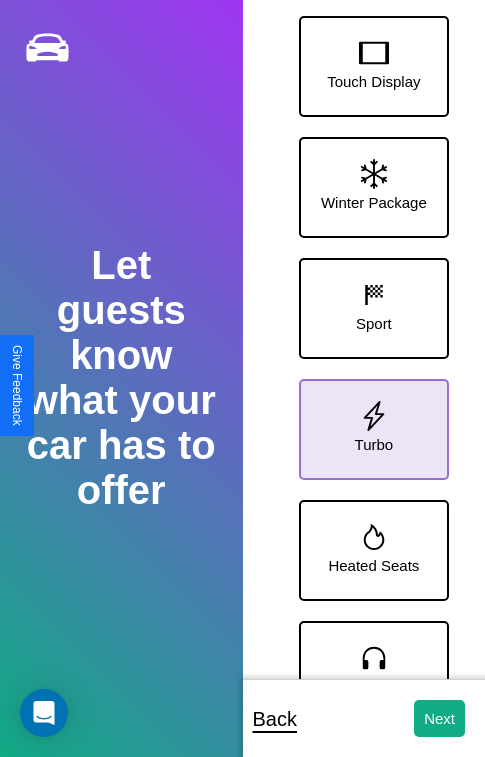 click 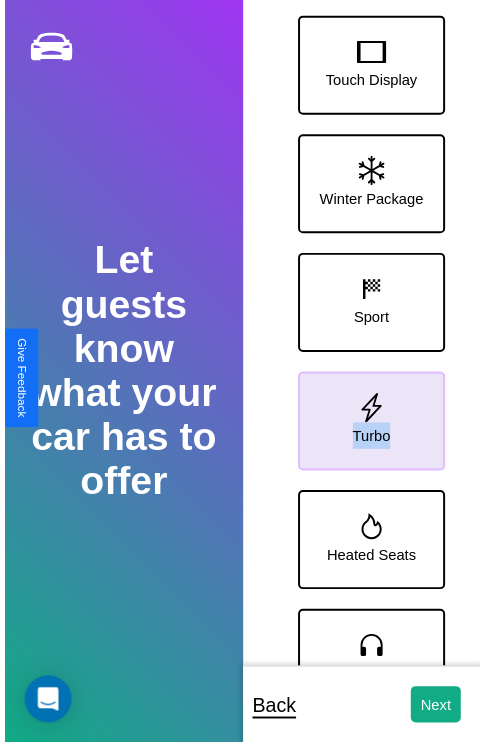 scroll, scrollTop: 370, scrollLeft: 0, axis: vertical 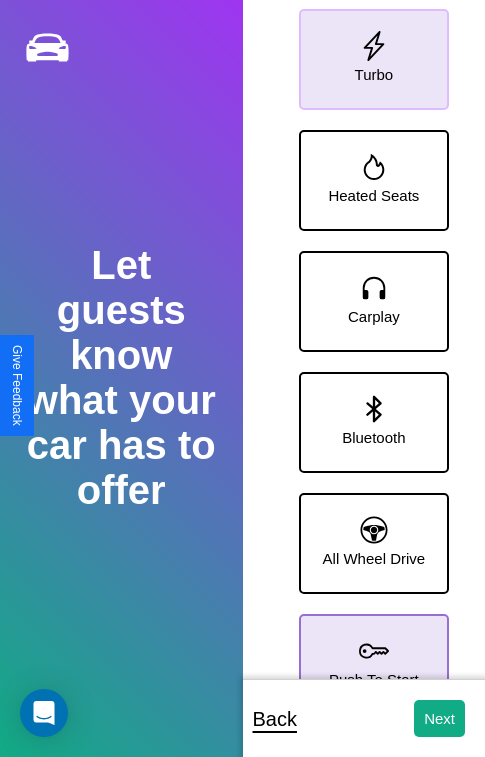 click 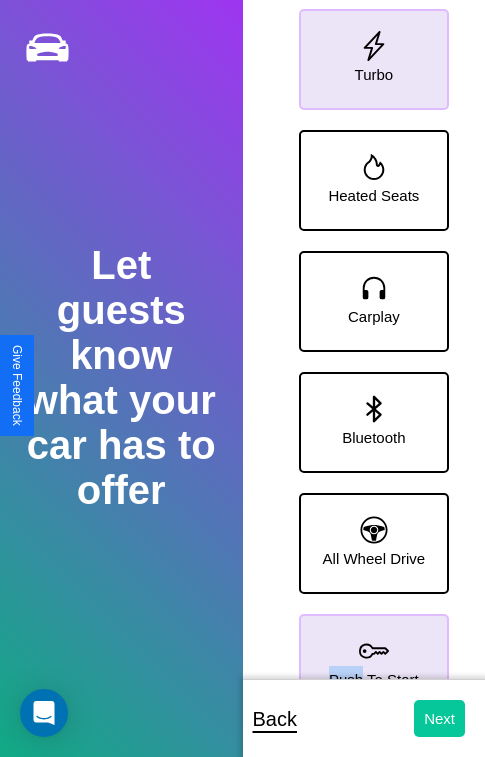 click on "Next" at bounding box center [439, 718] 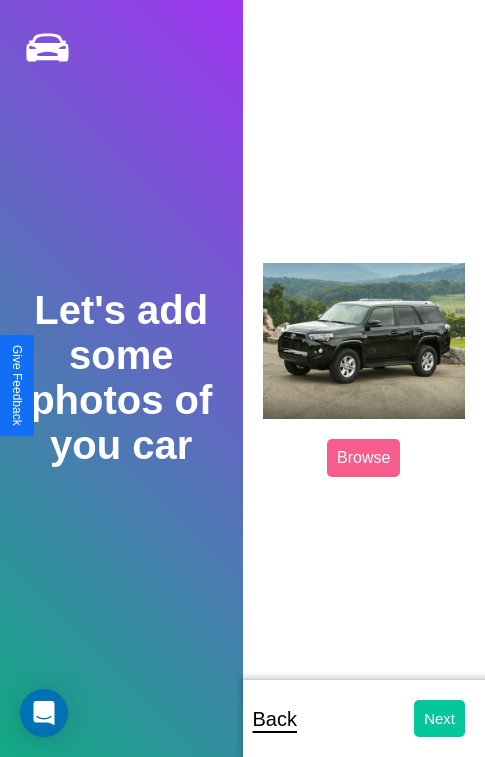 click on "Next" at bounding box center [439, 718] 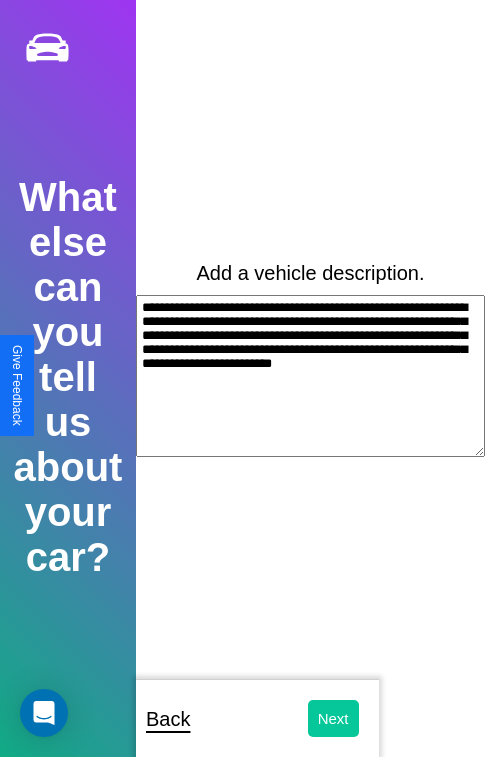 type on "**********" 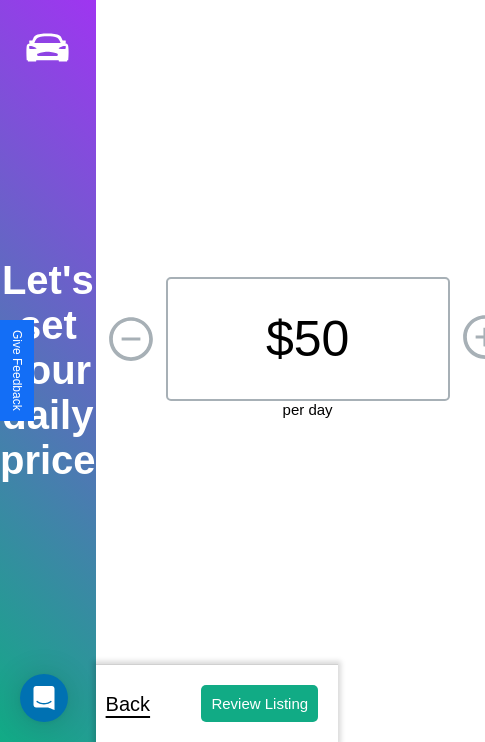 click on "$ 50" at bounding box center (308, 339) 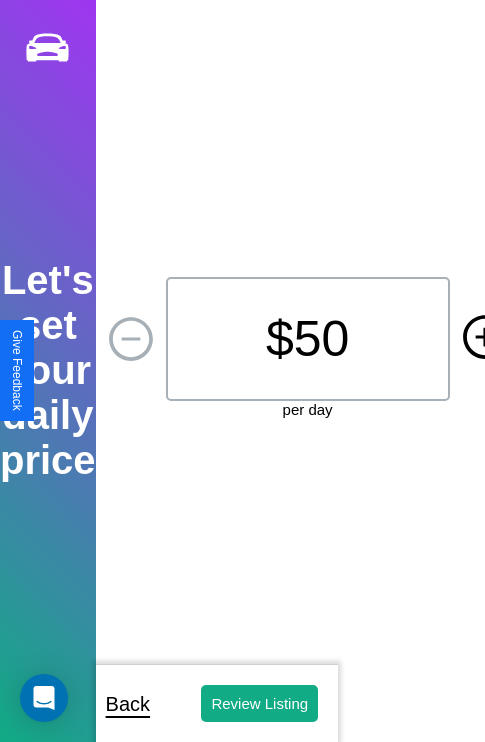 click 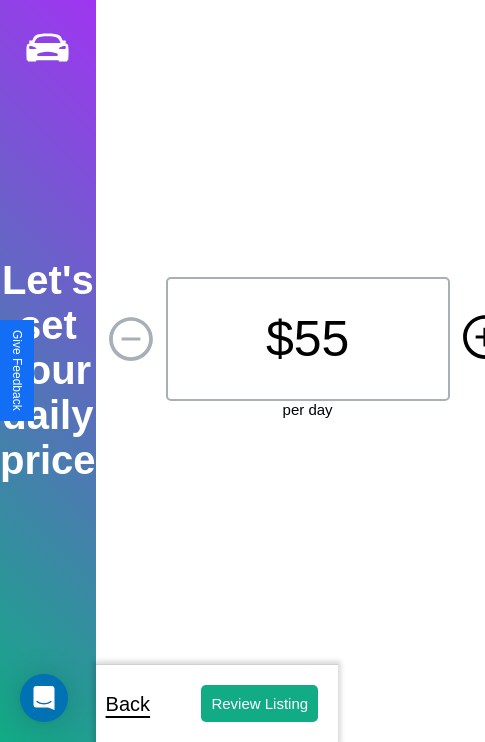 click 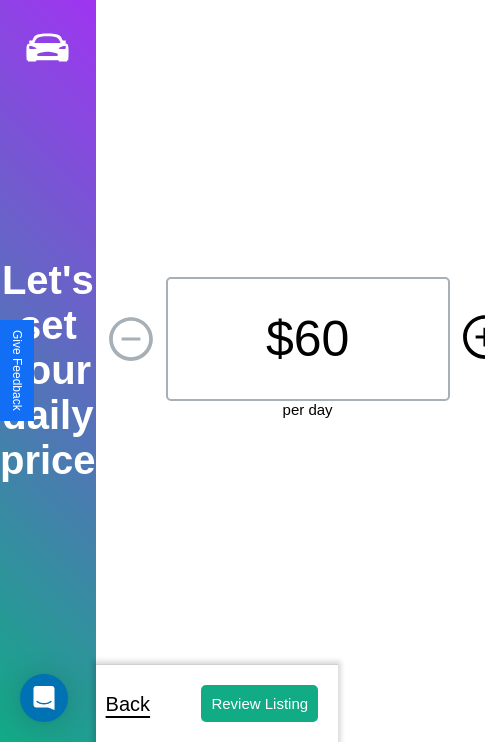 click 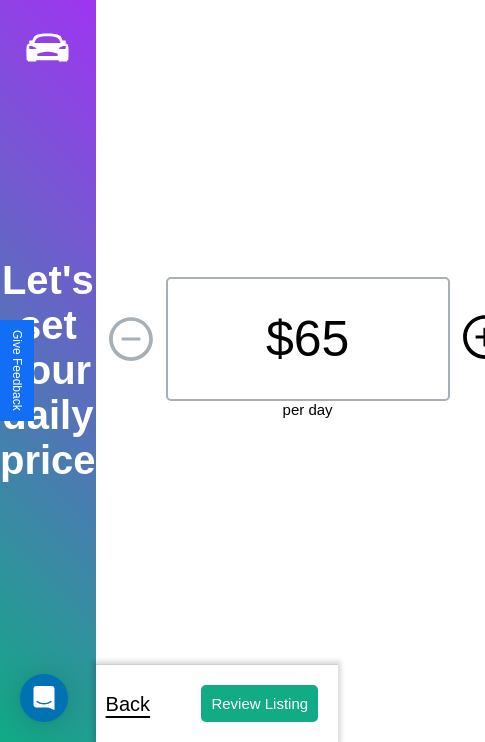 click 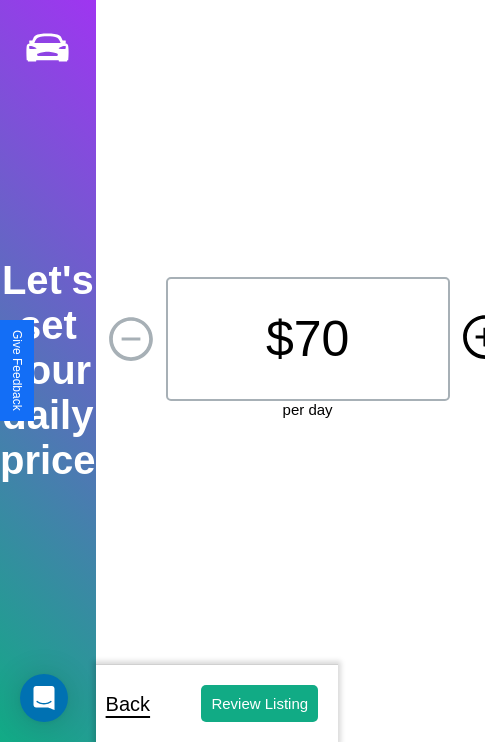 click 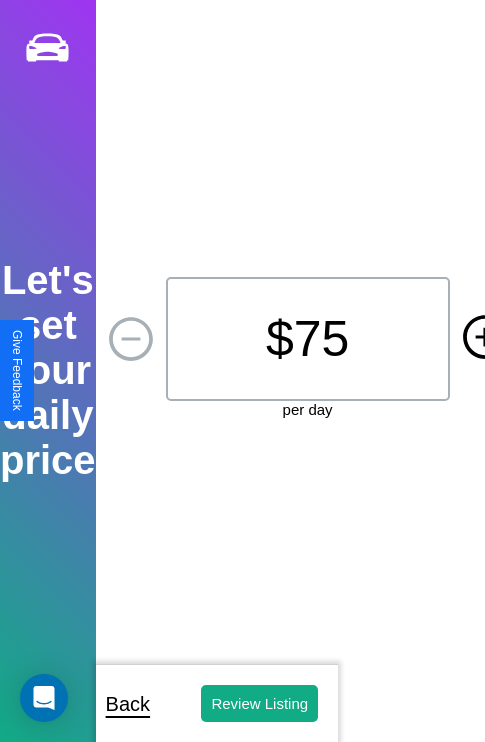 click 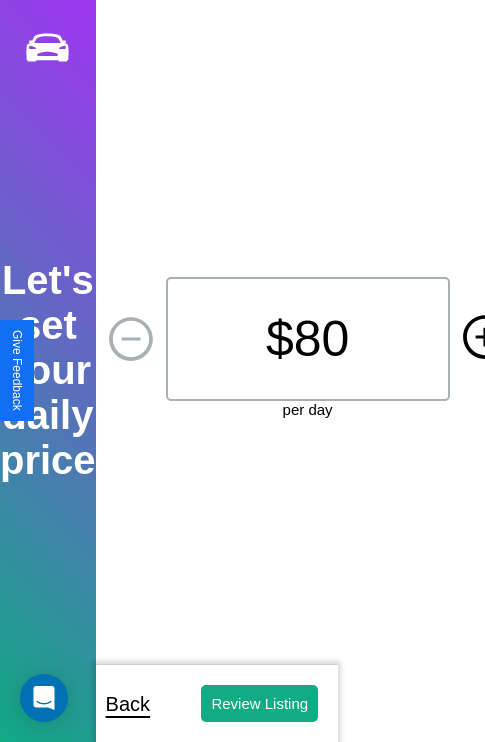 click 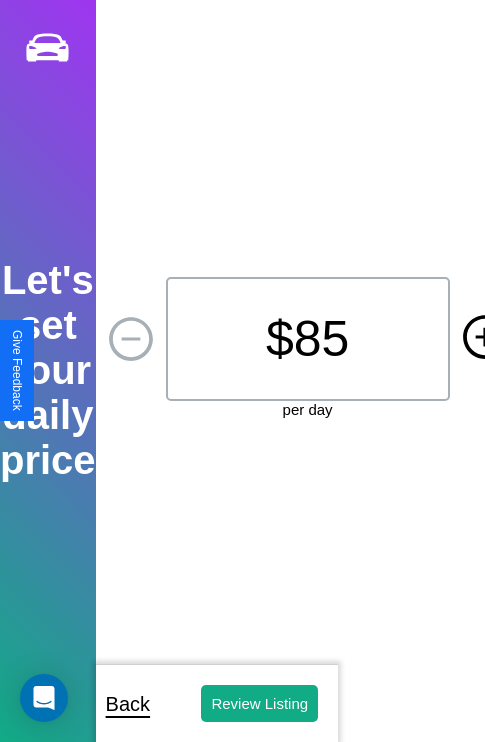 click 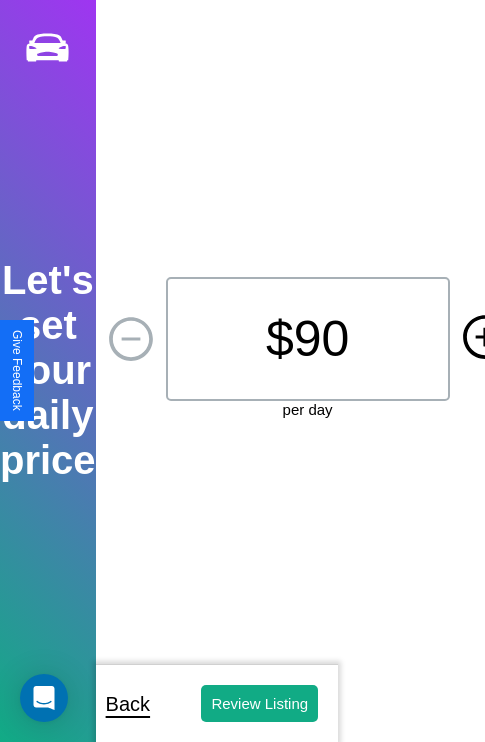 click 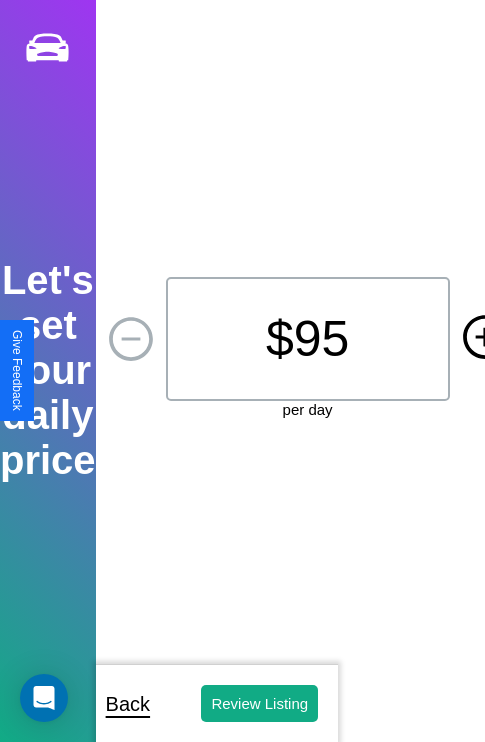 click 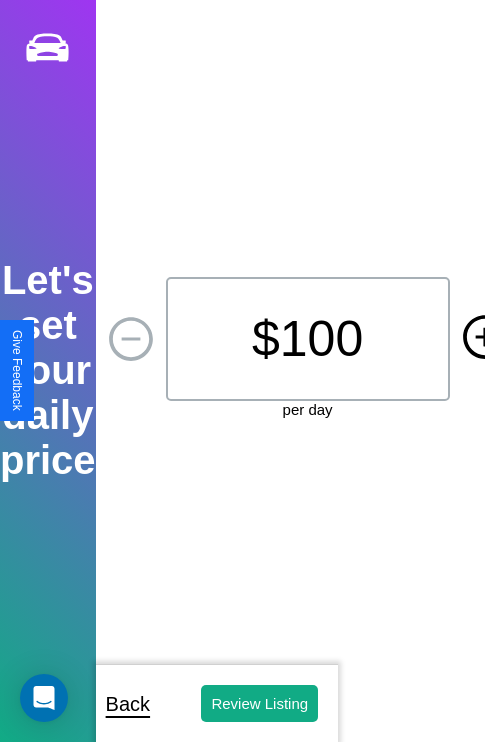 click 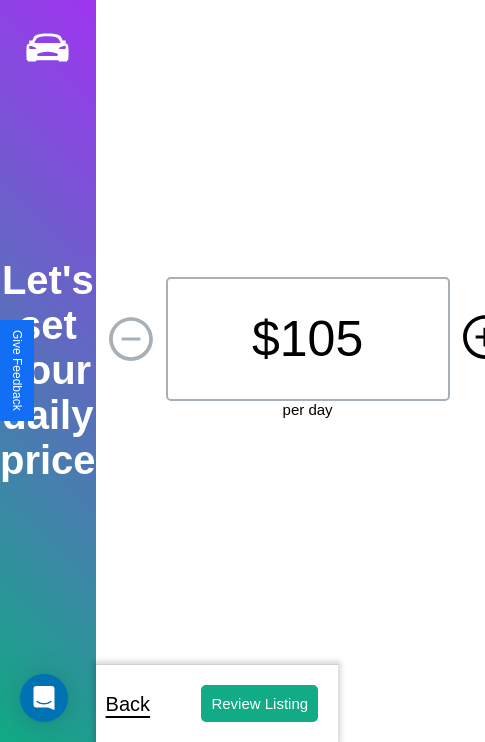 click 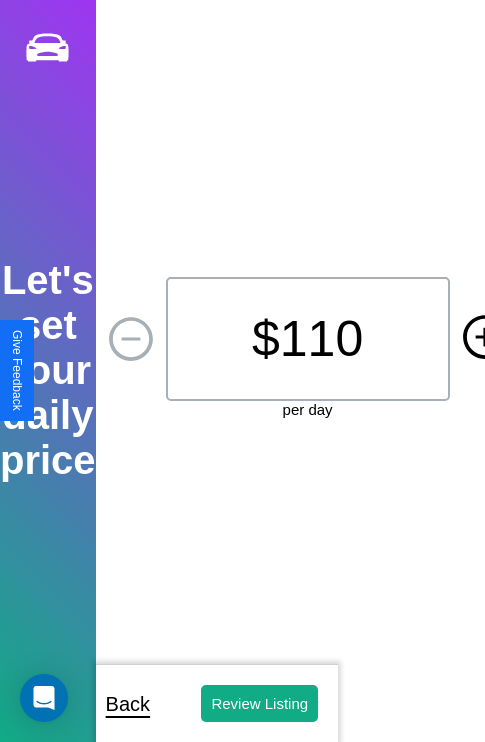 click 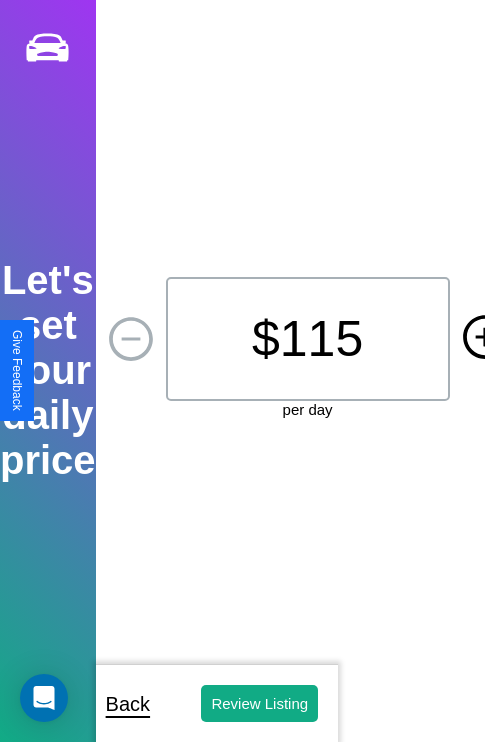 click 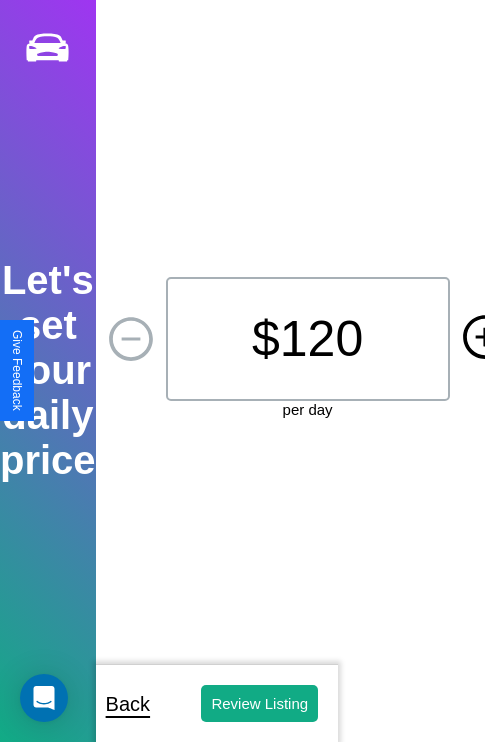 click 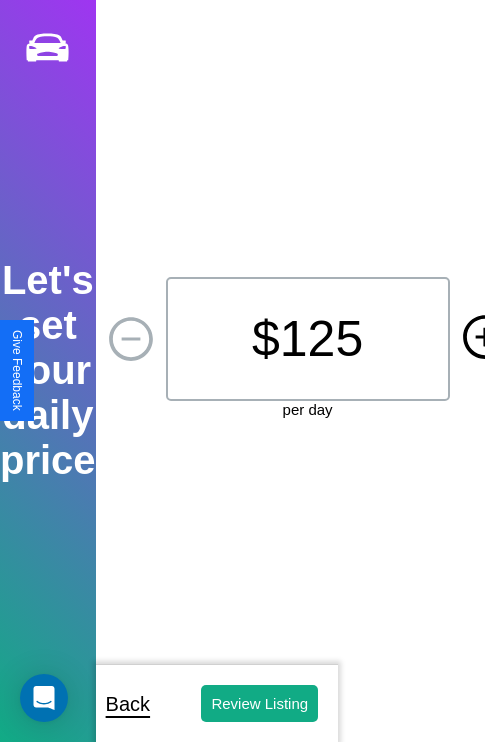 click 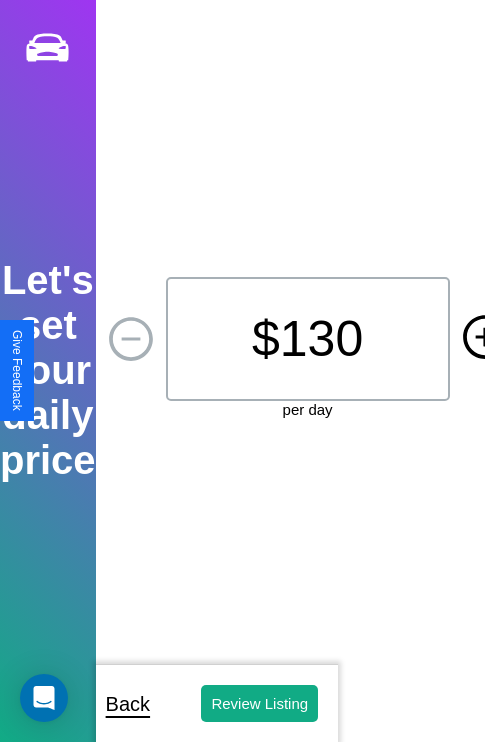 click 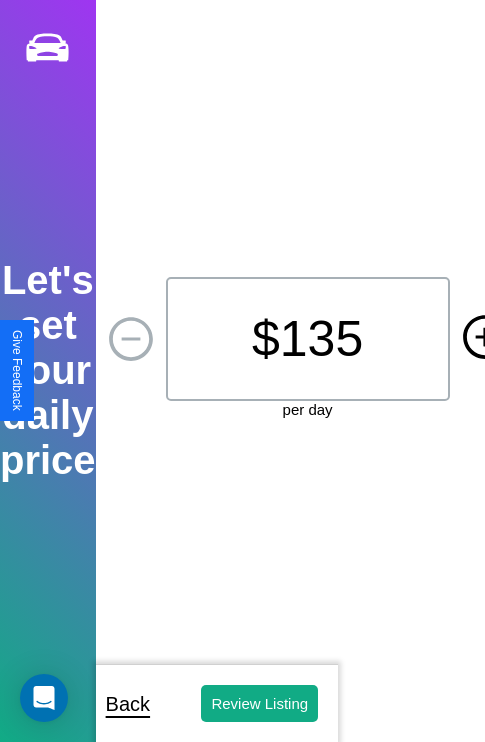click 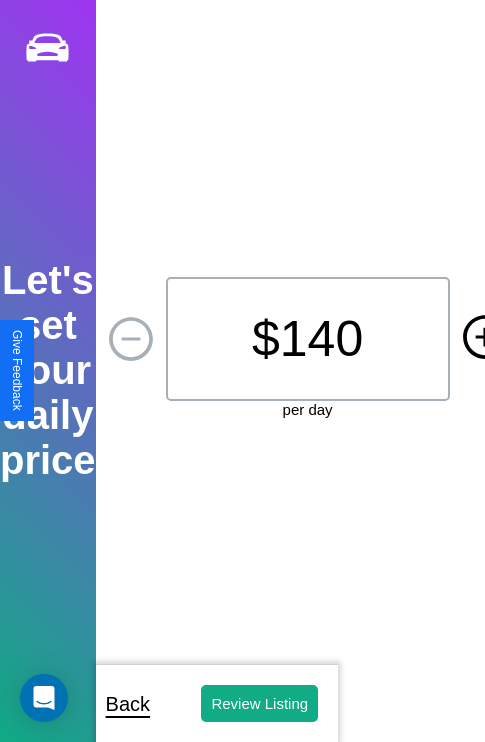click 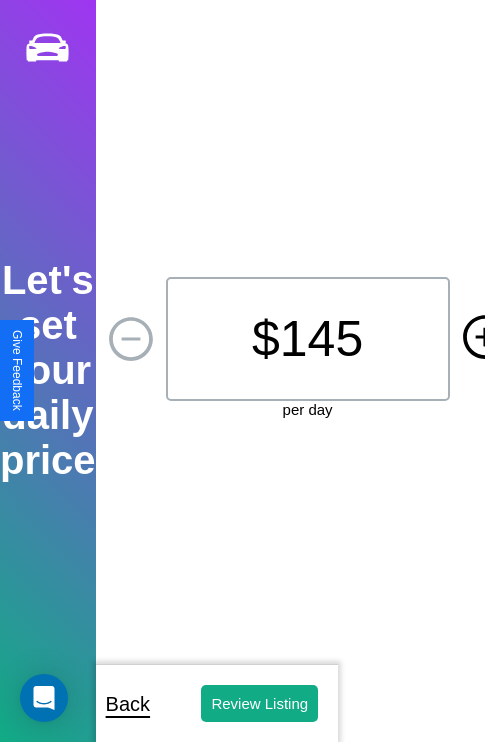 click 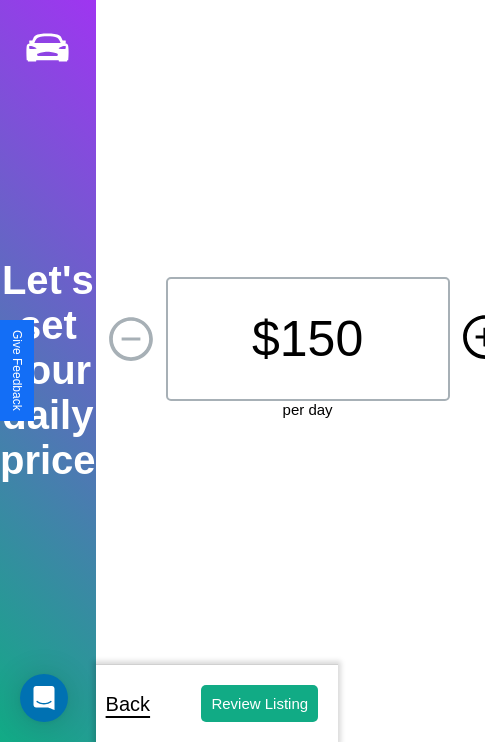 click 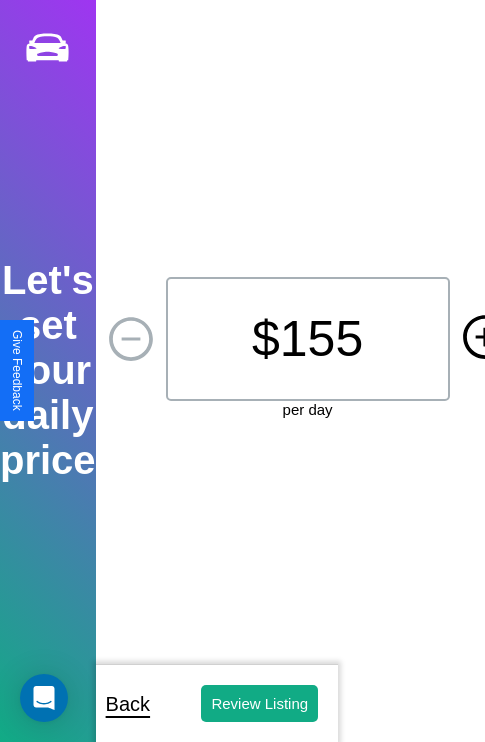 click 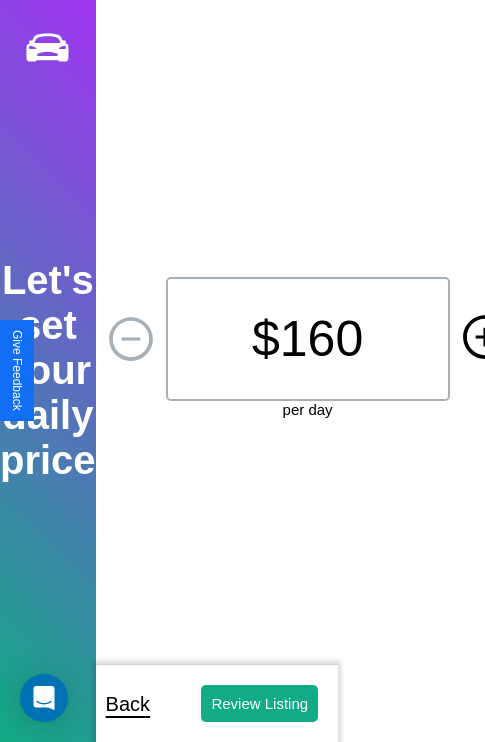 click 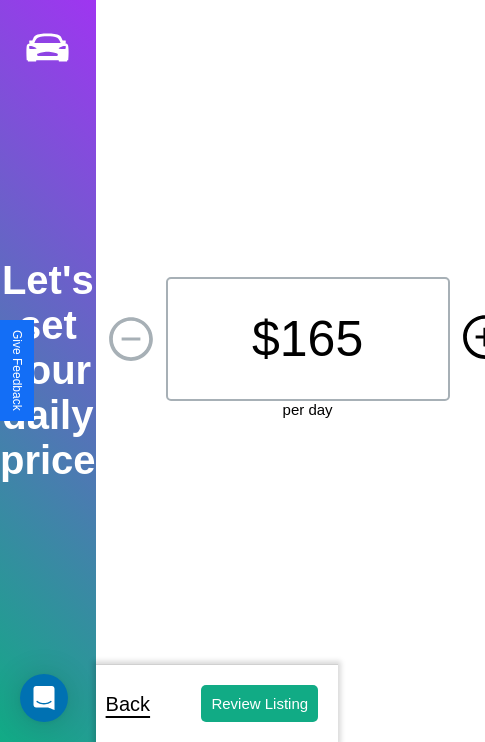 click 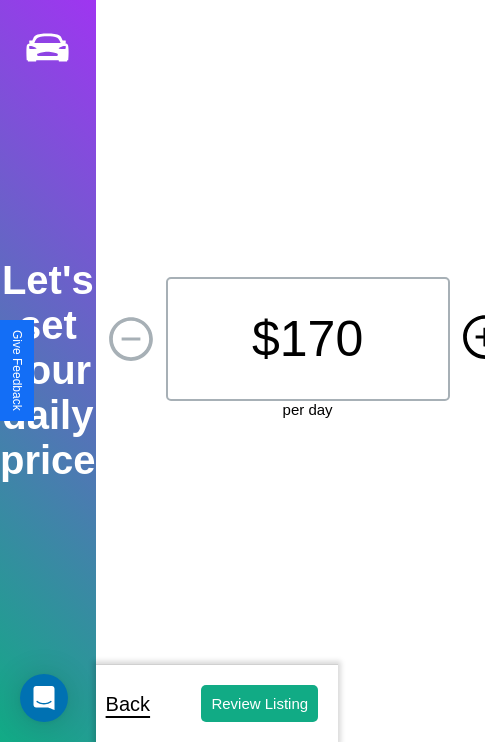 click 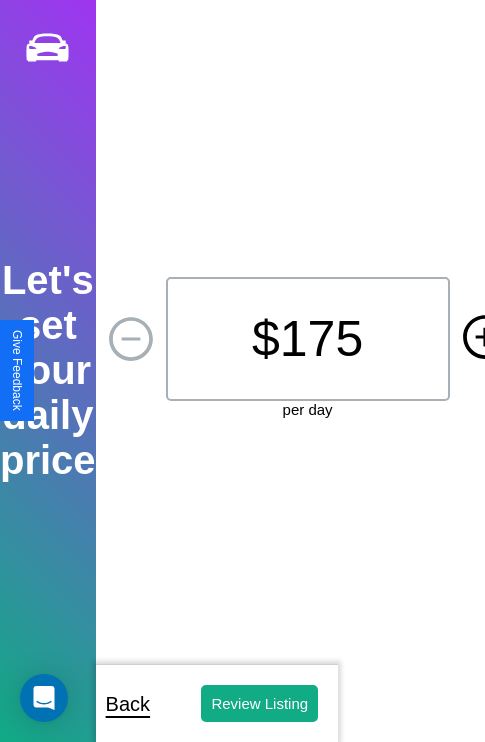 click 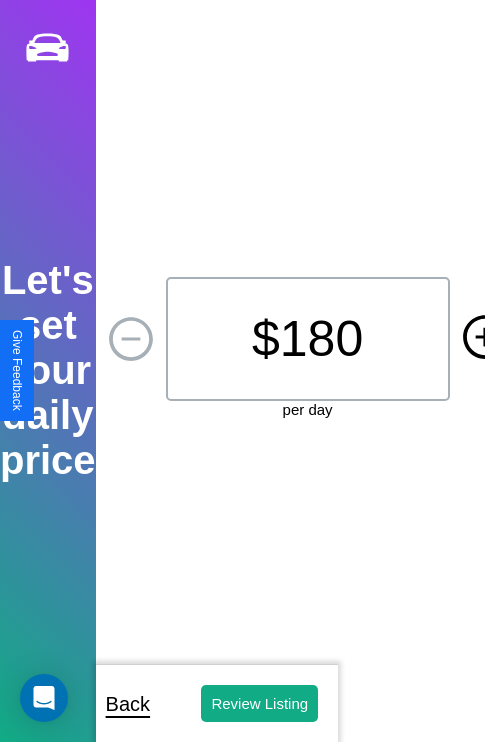 click 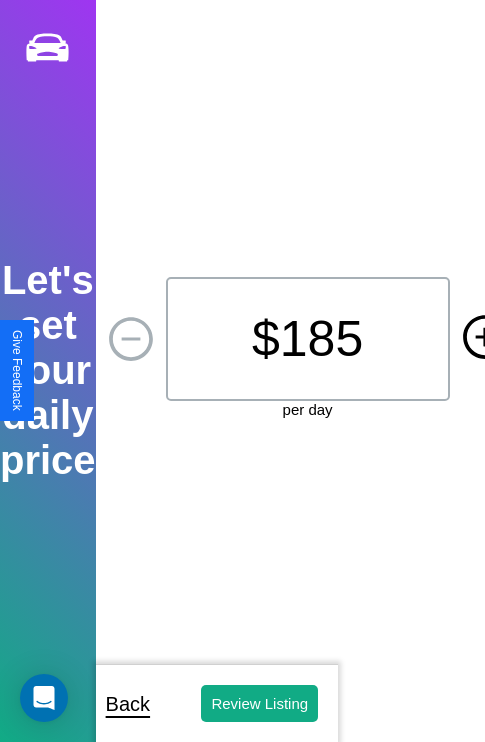 click 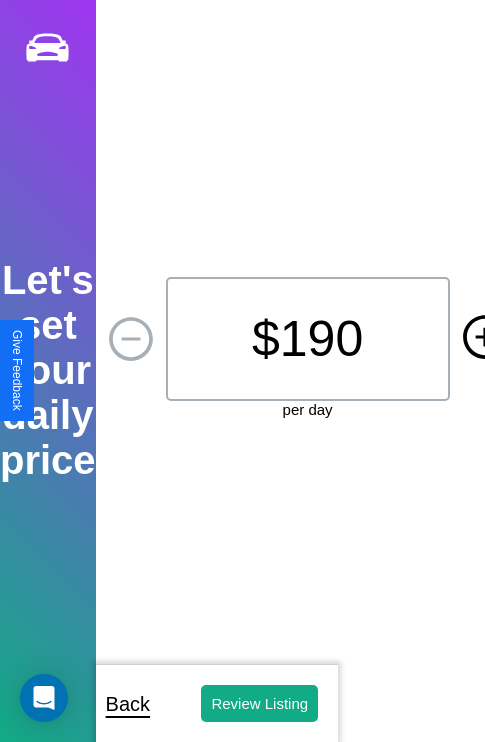 click 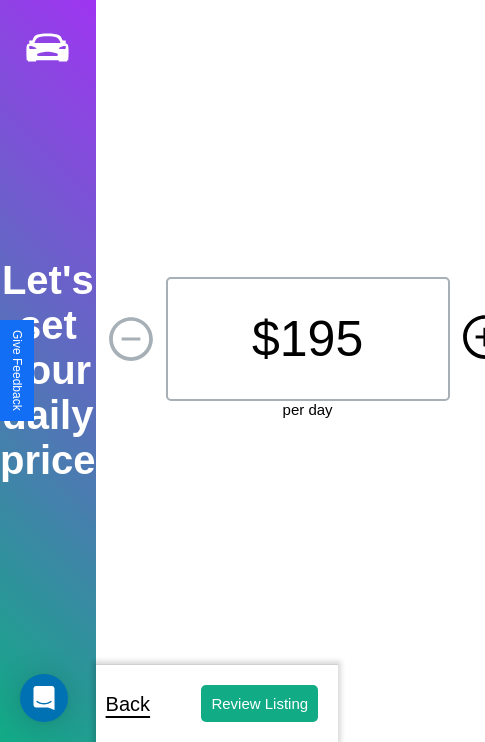 click 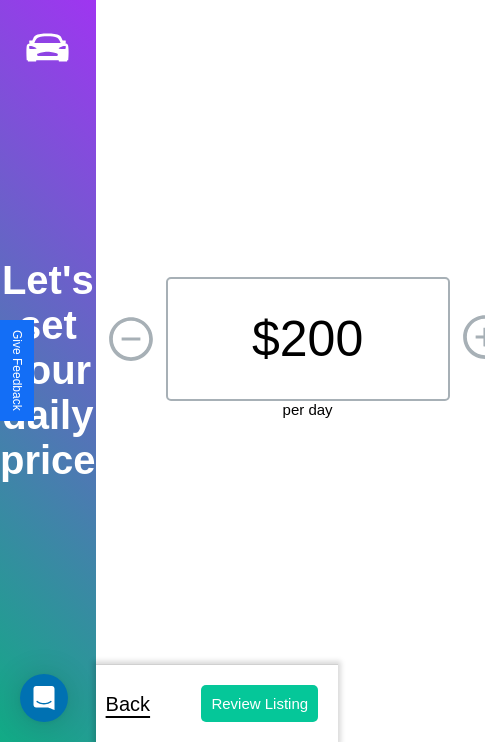 click on "Review Listing" at bounding box center (259, 703) 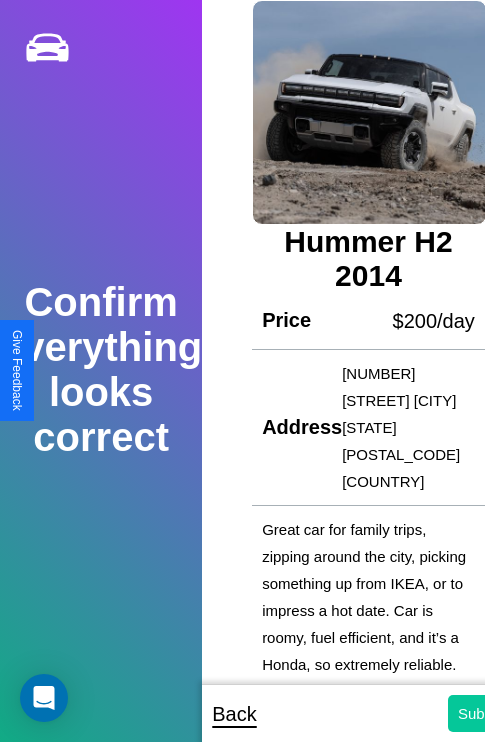 click on "Submit" at bounding box center [481, 713] 